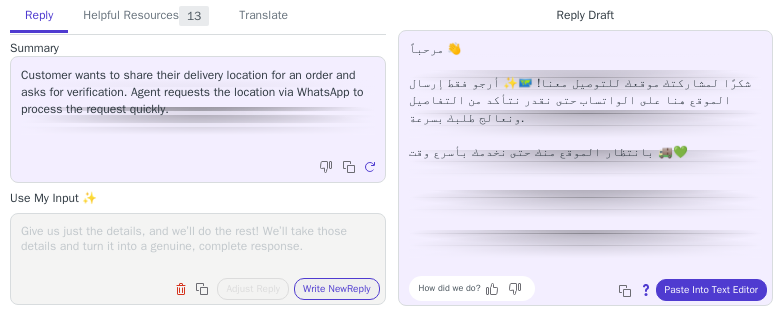 scroll, scrollTop: 0, scrollLeft: 0, axis: both 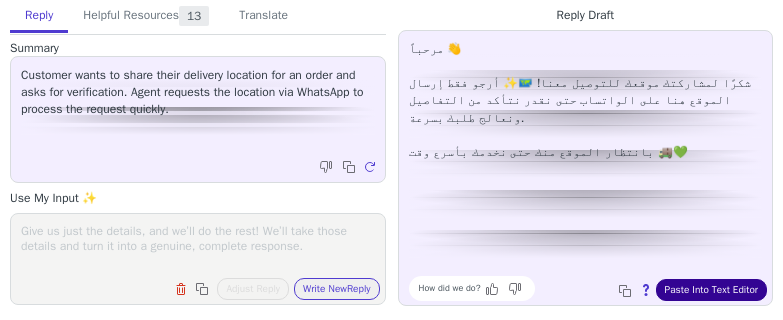 click on "Paste Into Text Editor" at bounding box center [711, 290] 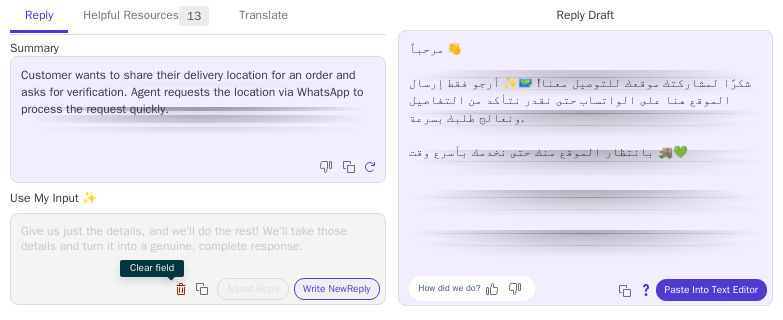 click at bounding box center [183, 291] 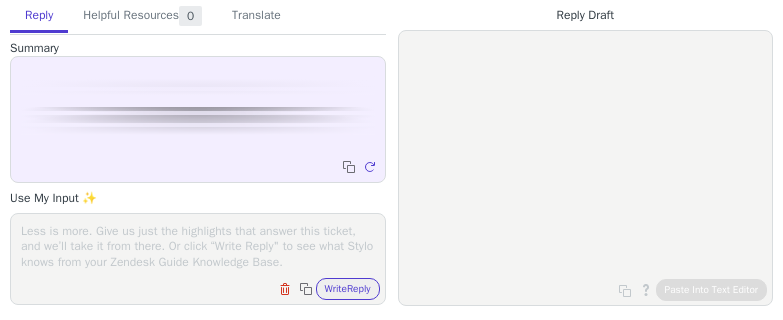 scroll, scrollTop: 0, scrollLeft: 0, axis: both 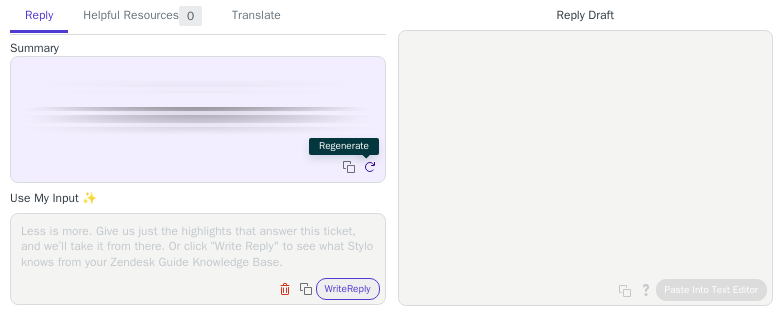 click at bounding box center (372, 169) 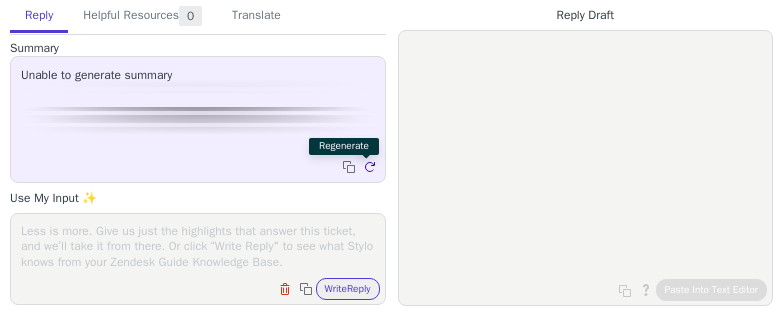 click at bounding box center [372, 169] 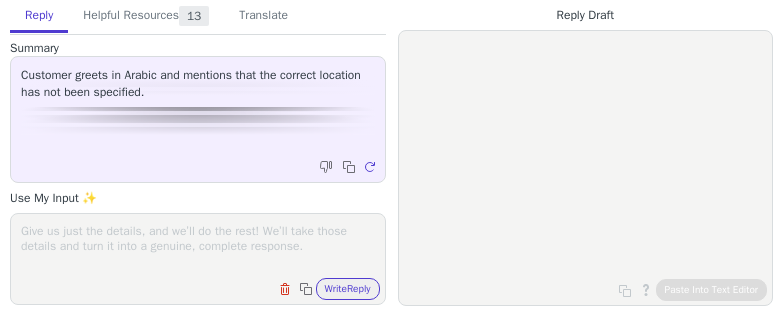 scroll, scrollTop: 0, scrollLeft: 0, axis: both 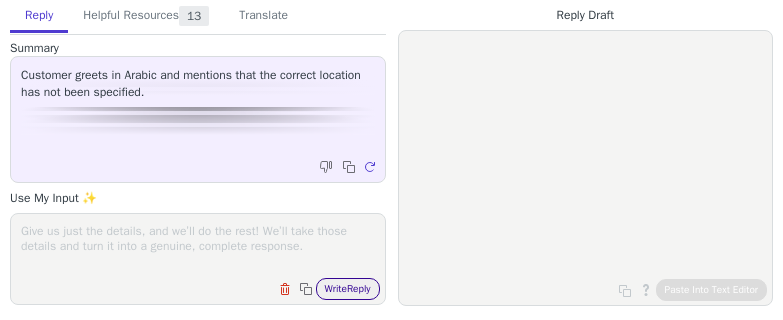click on "Write  Reply" at bounding box center (348, 289) 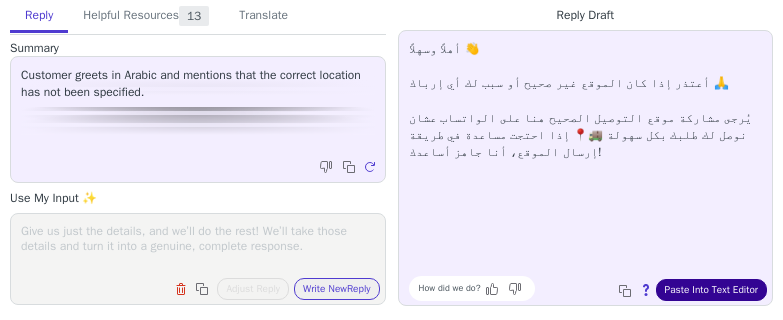 click on "Paste Into Text Editor" at bounding box center (711, 290) 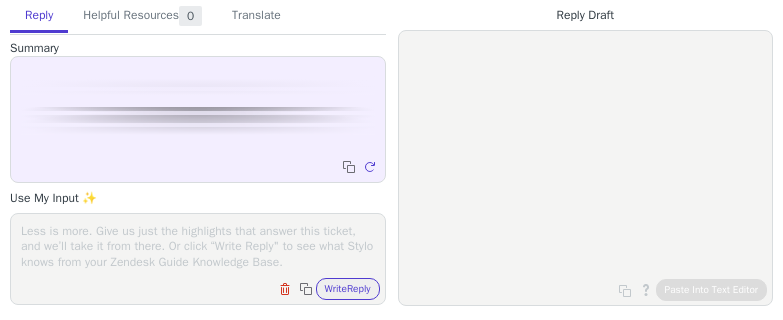 scroll, scrollTop: 0, scrollLeft: 0, axis: both 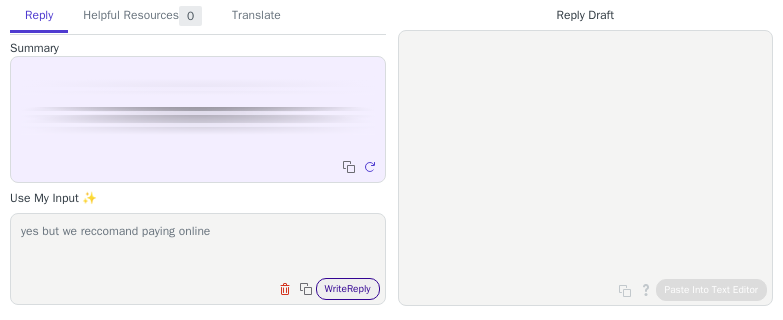 type on "yes but we reccomand paying online" 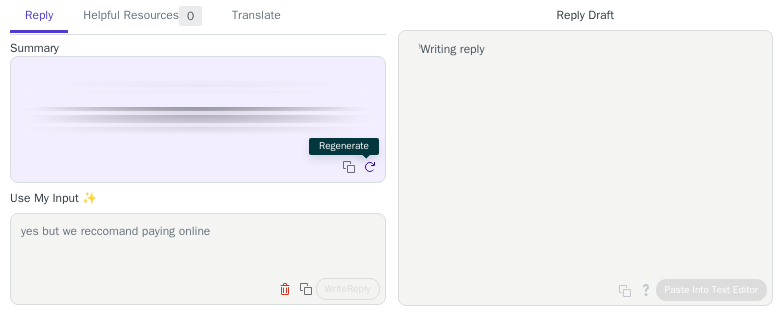 click at bounding box center (369, 167) 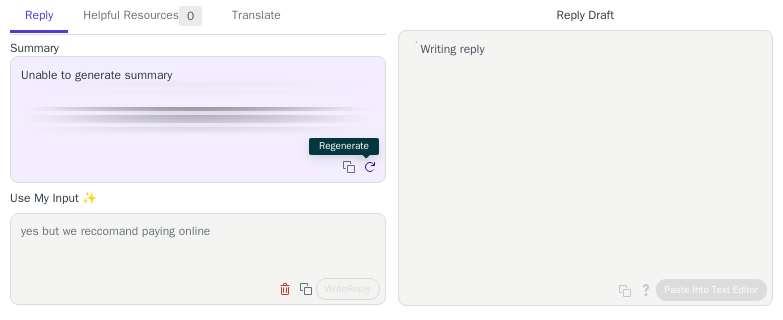 click at bounding box center [372, 169] 